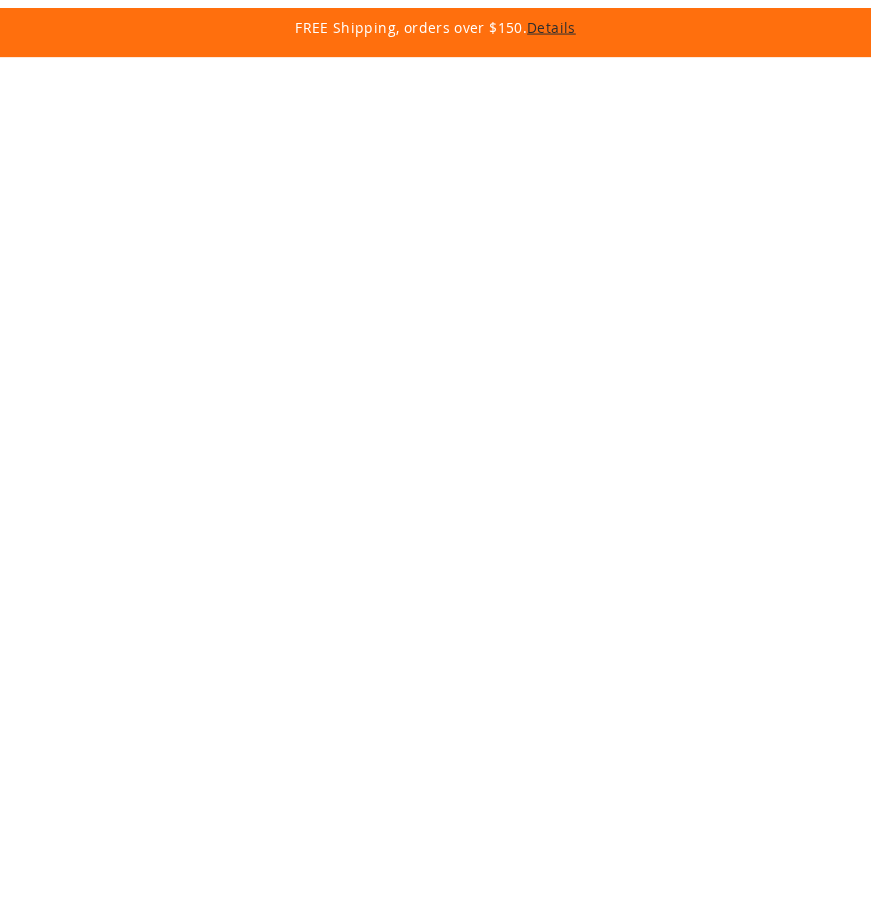 scroll, scrollTop: 0, scrollLeft: 0, axis: both 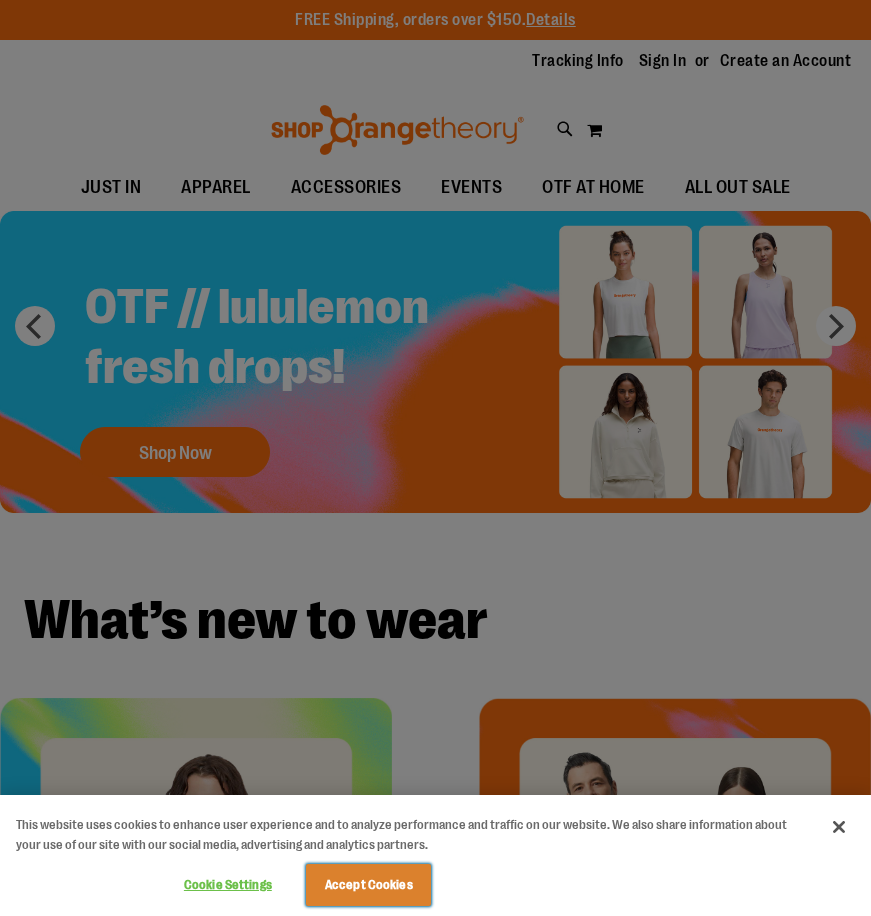 click on "Accept Cookies" at bounding box center [368, 885] 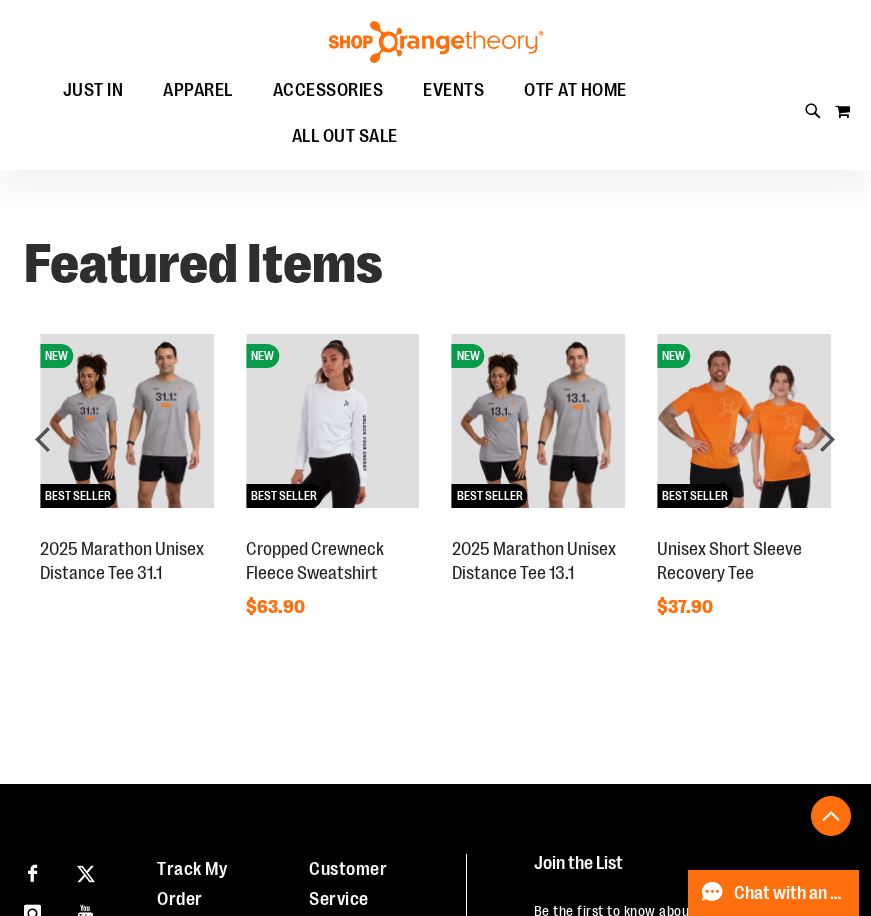 scroll, scrollTop: 1002, scrollLeft: 0, axis: vertical 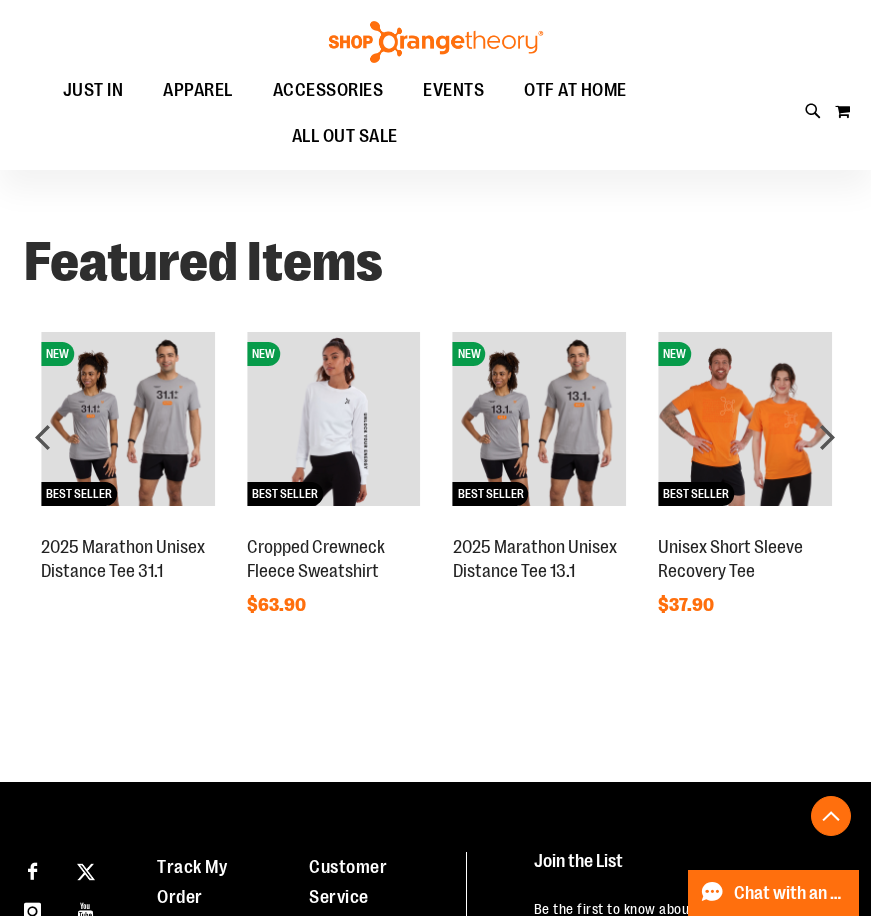 click at bounding box center (745, 419) 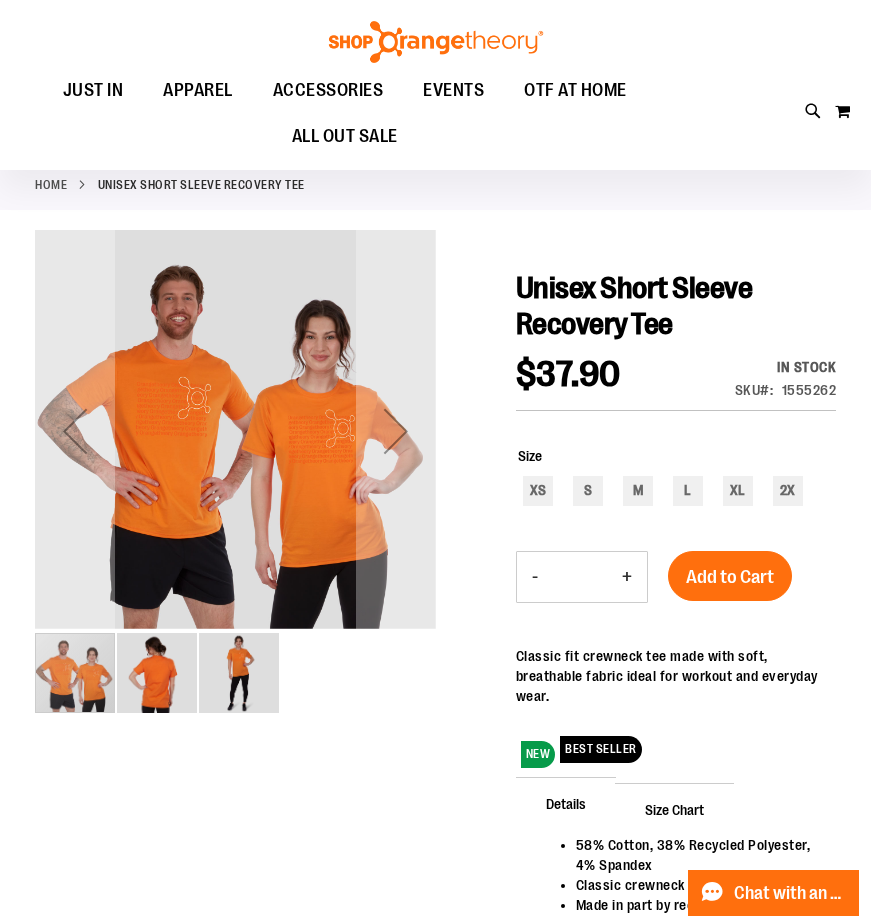 scroll, scrollTop: 99, scrollLeft: 0, axis: vertical 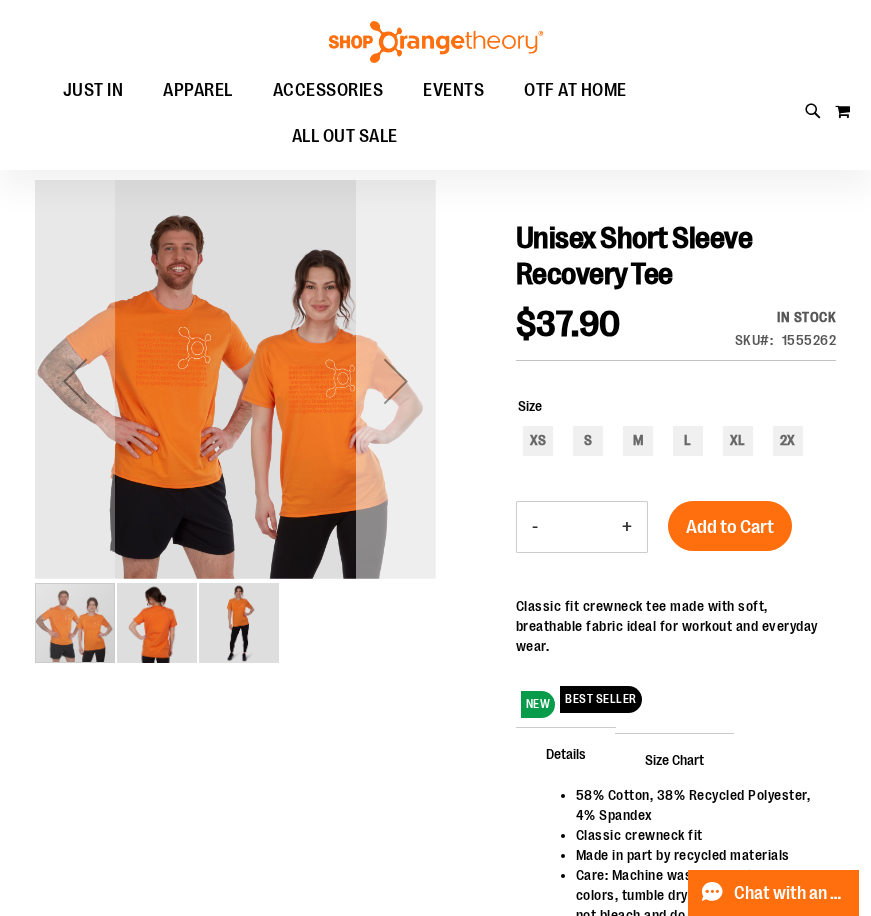 click at bounding box center (396, 381) 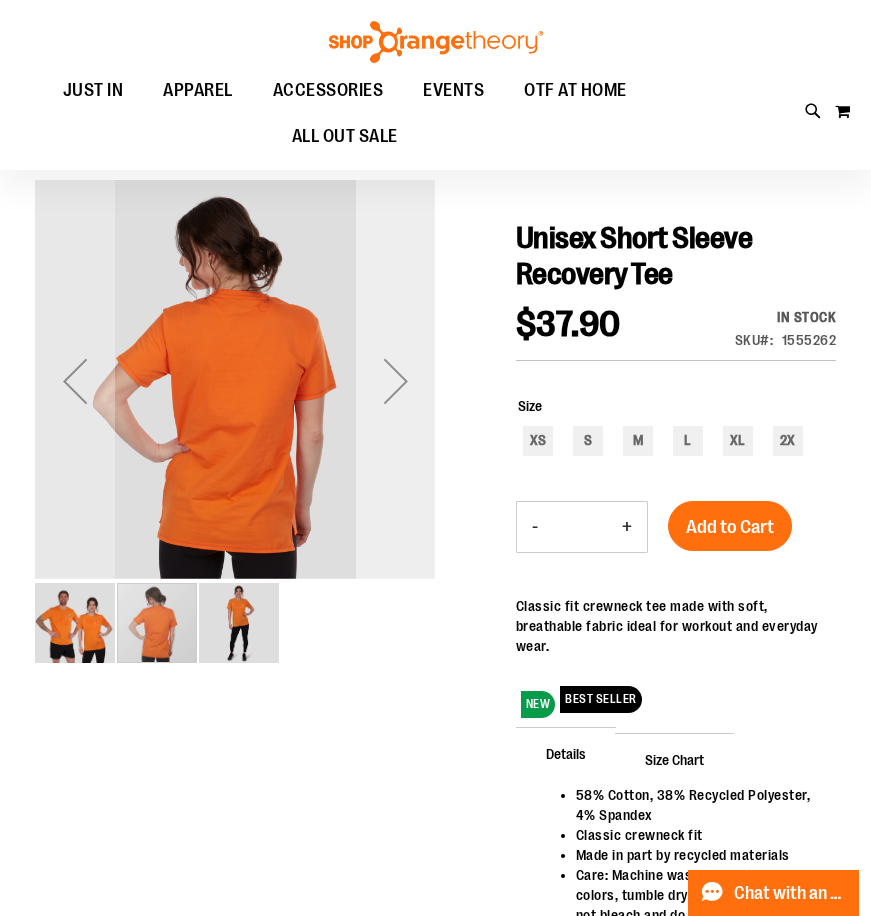 click at bounding box center [396, 381] 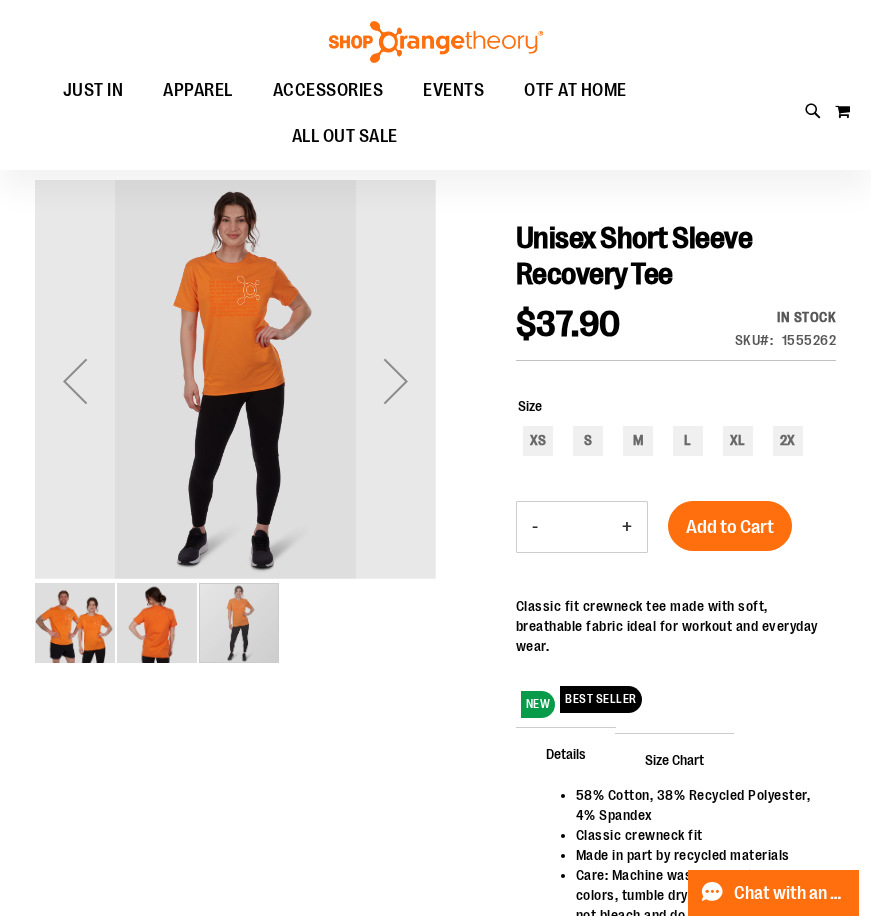 click at bounding box center (75, 623) 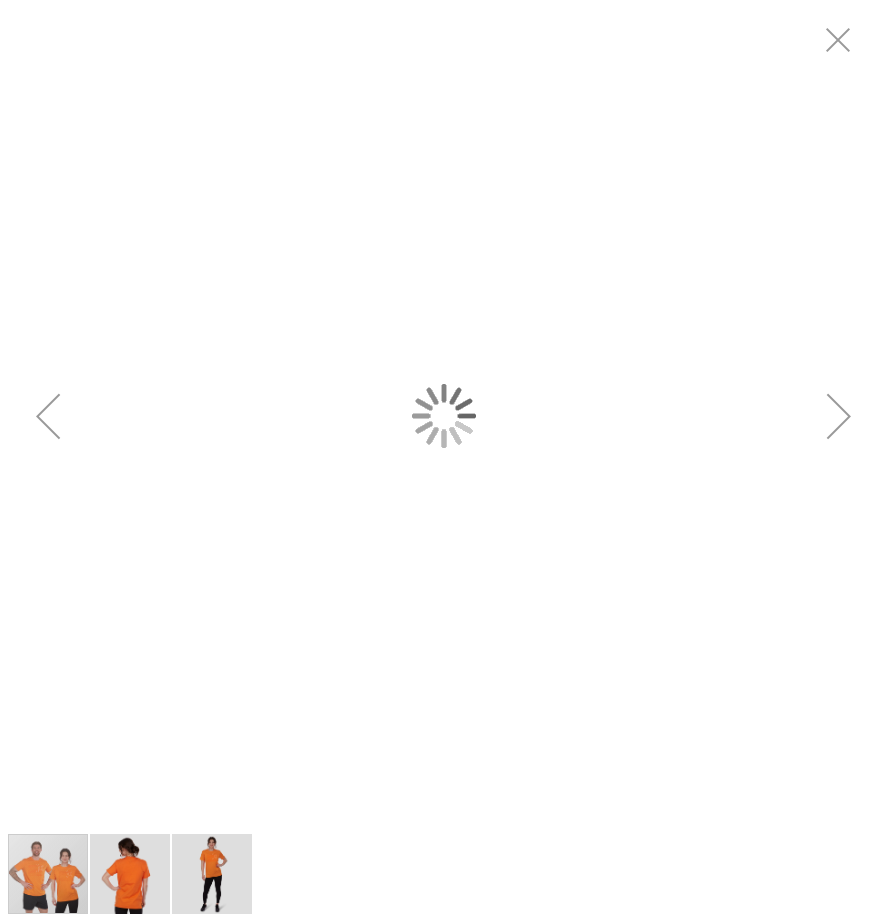 scroll, scrollTop: 0, scrollLeft: 0, axis: both 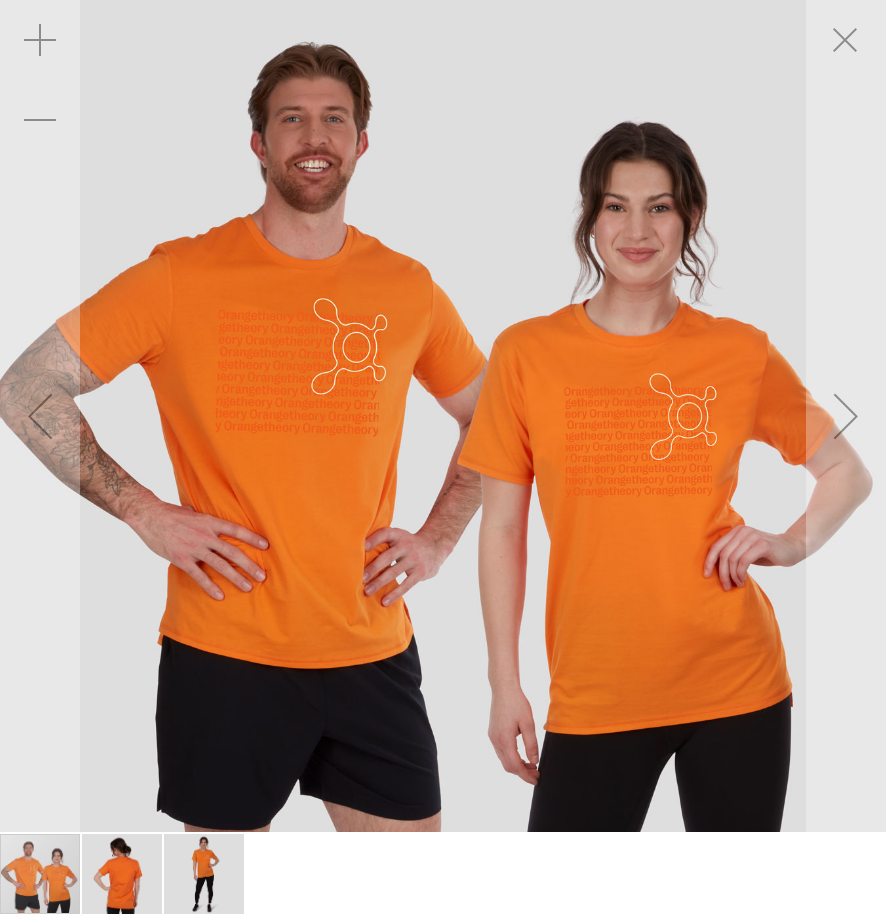 drag, startPoint x: 858, startPoint y: 41, endPoint x: 847, endPoint y: 45, distance: 11.7046995 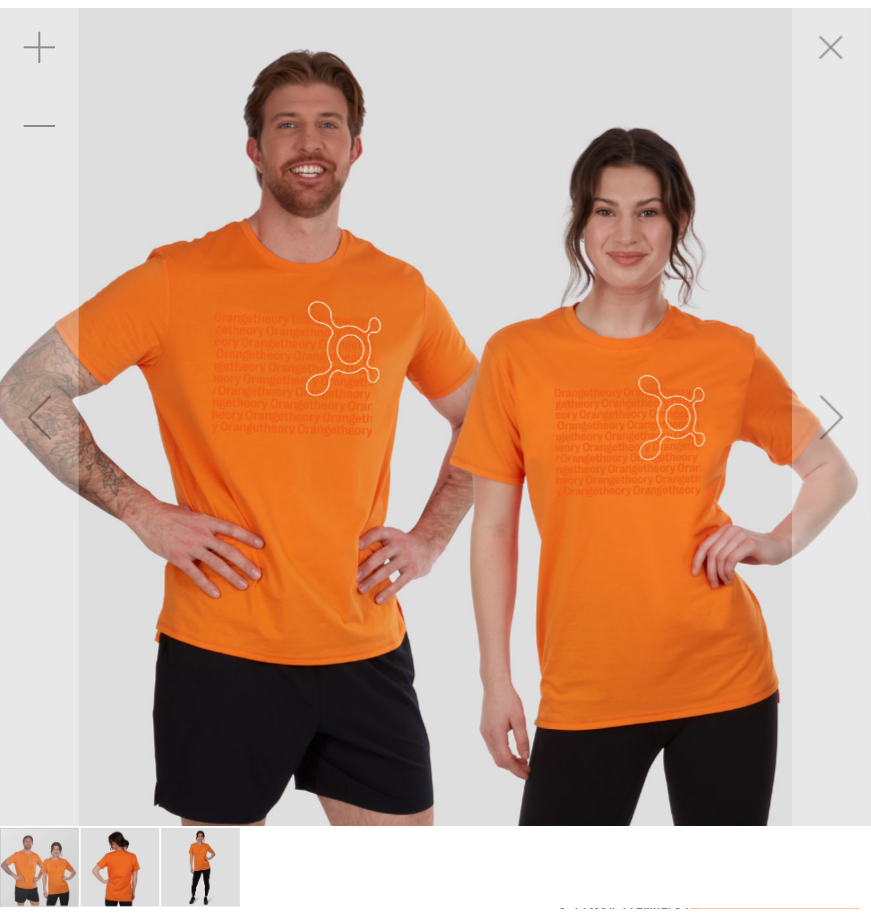 scroll, scrollTop: 98, scrollLeft: 0, axis: vertical 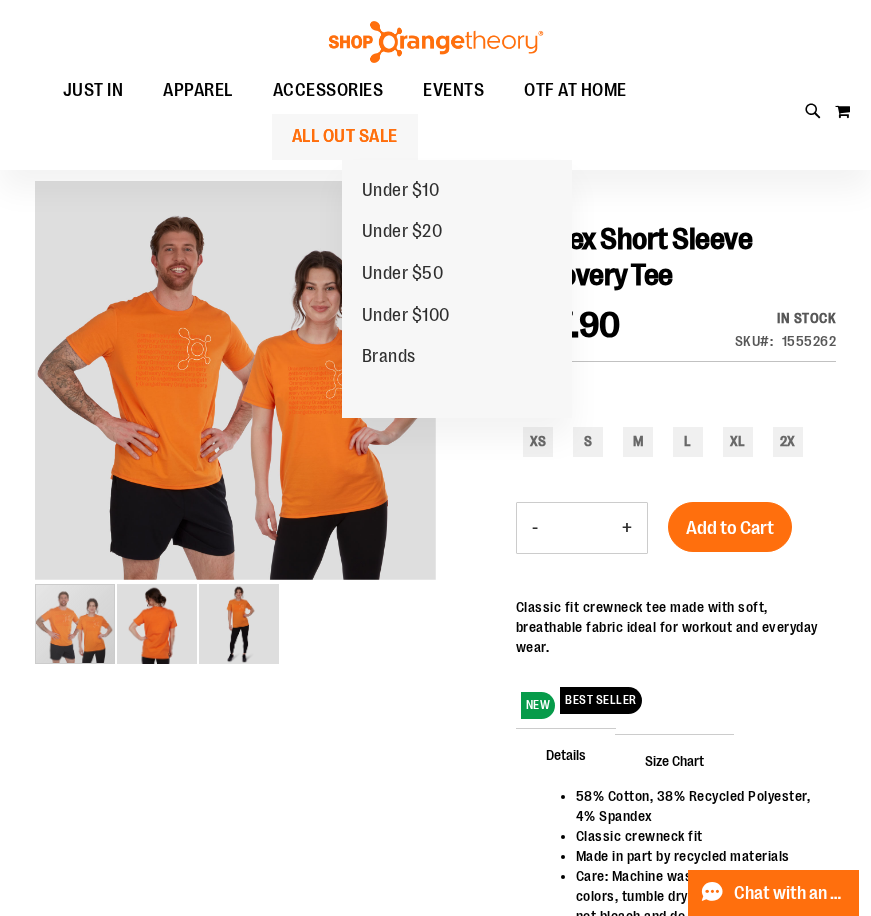 click on "ALL OUT SALE" at bounding box center [345, 136] 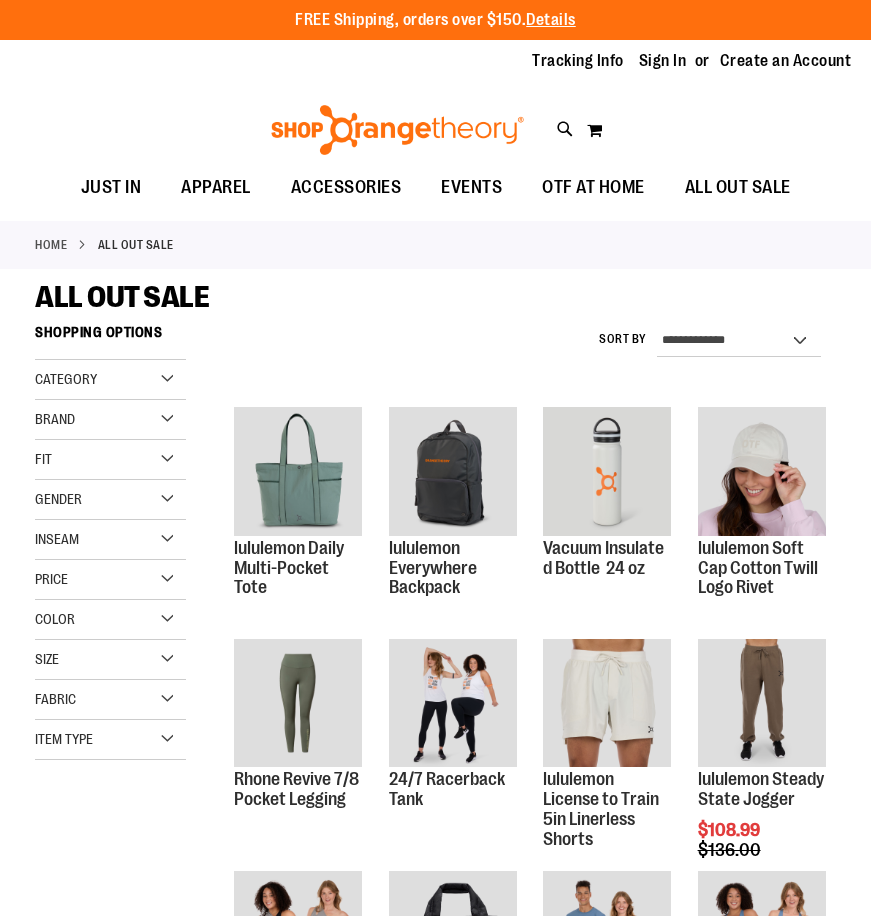 scroll, scrollTop: 0, scrollLeft: 0, axis: both 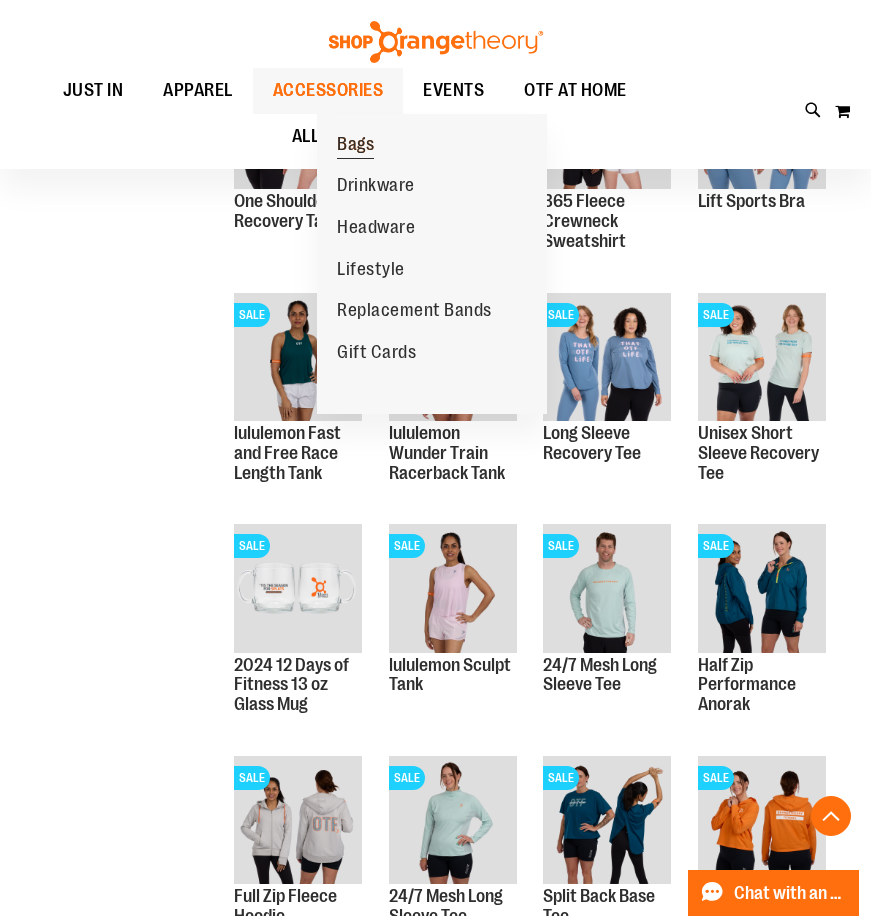 click on "Bags" at bounding box center [355, 145] 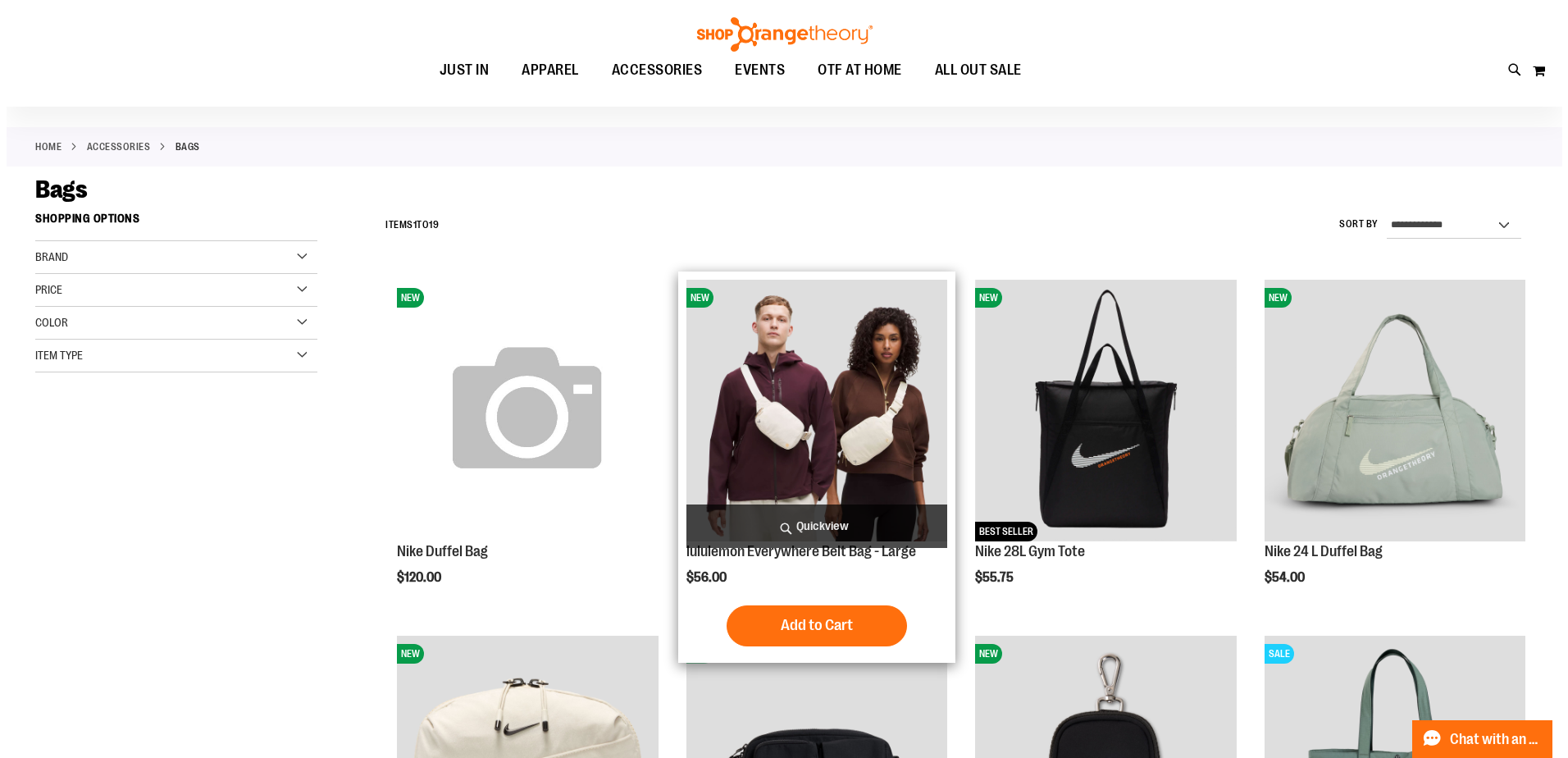 scroll, scrollTop: 573, scrollLeft: 0, axis: vertical 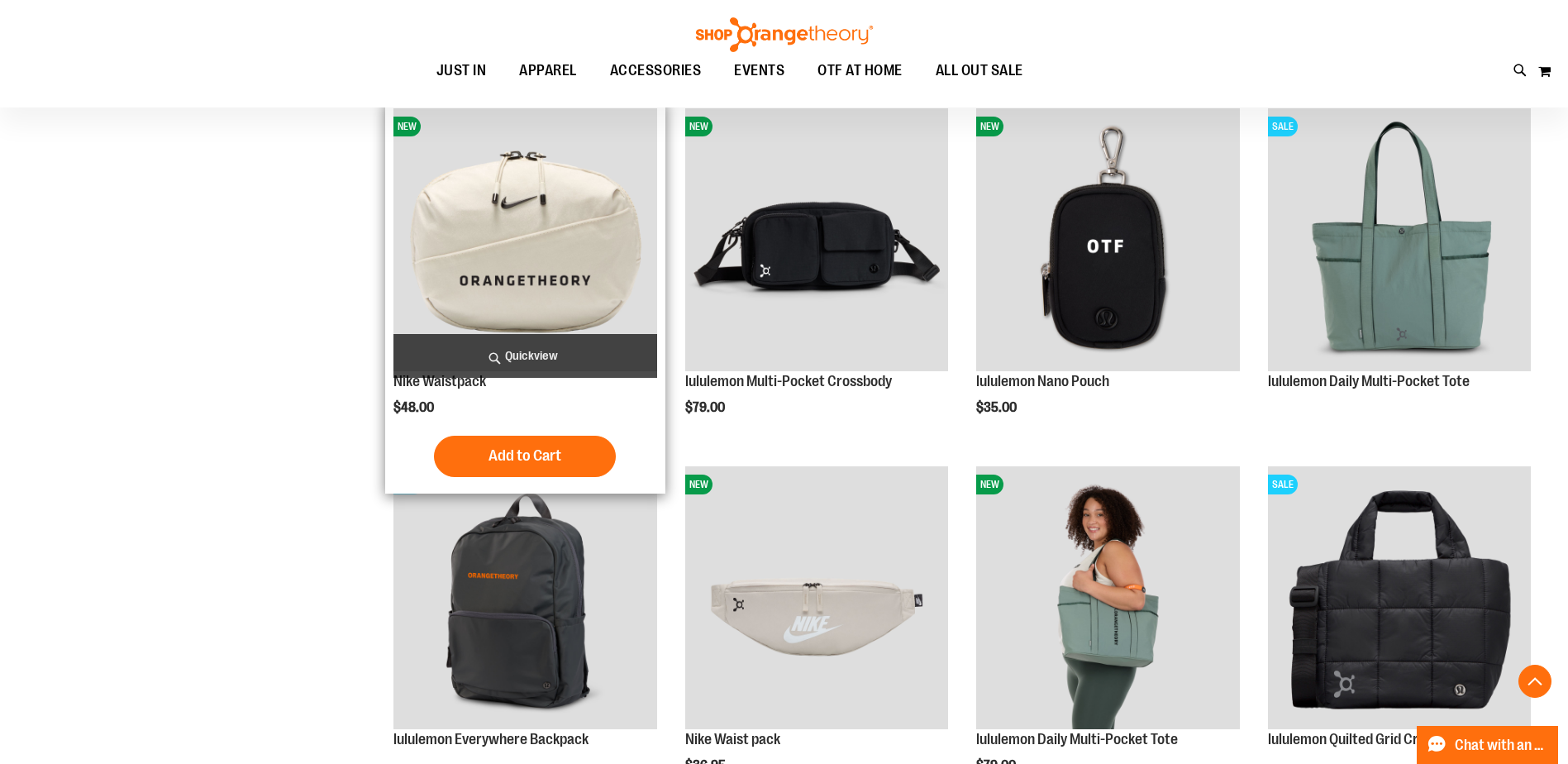 click on "Quickview" at bounding box center (525, 356) 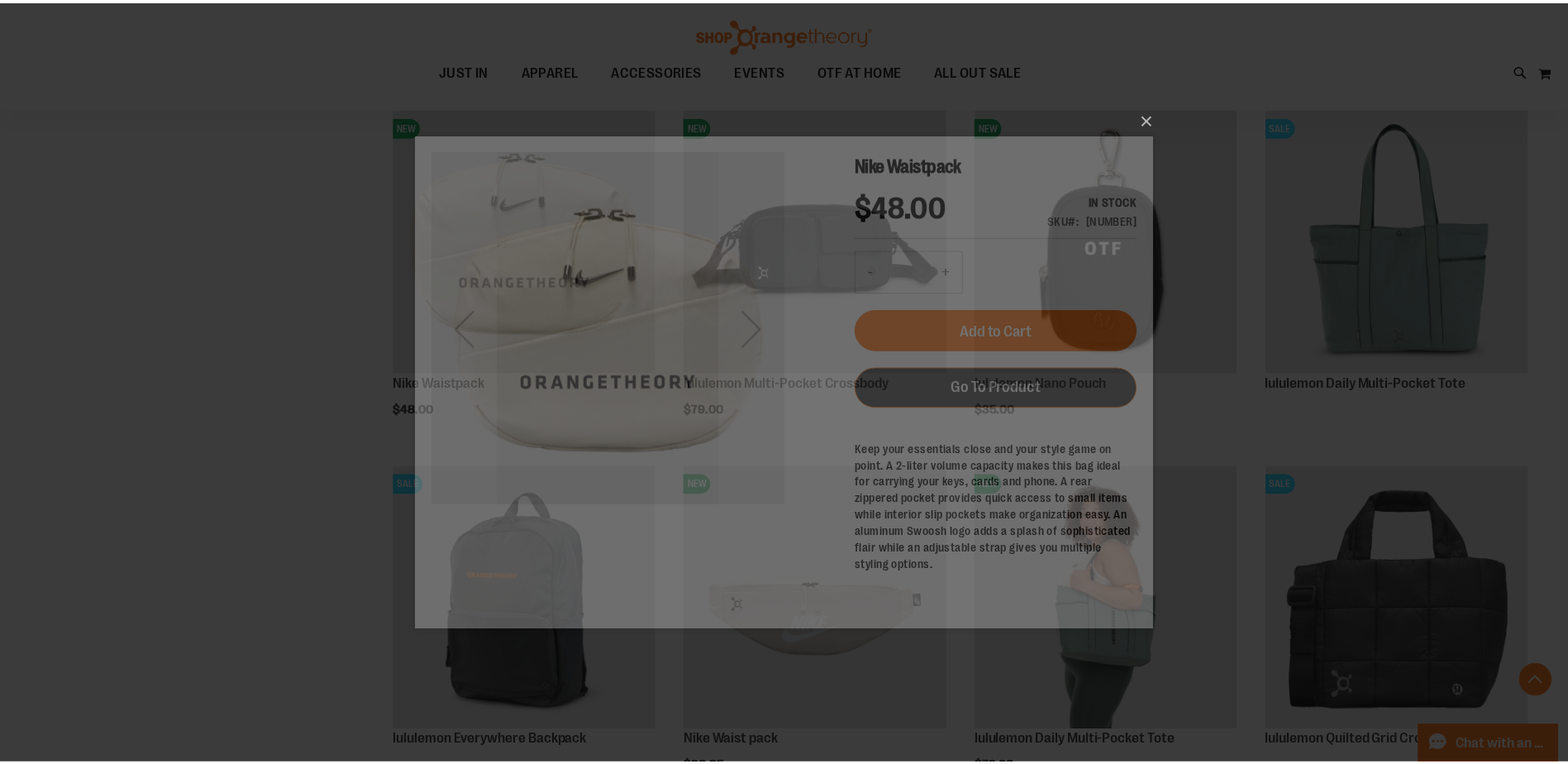 scroll, scrollTop: 0, scrollLeft: 0, axis: both 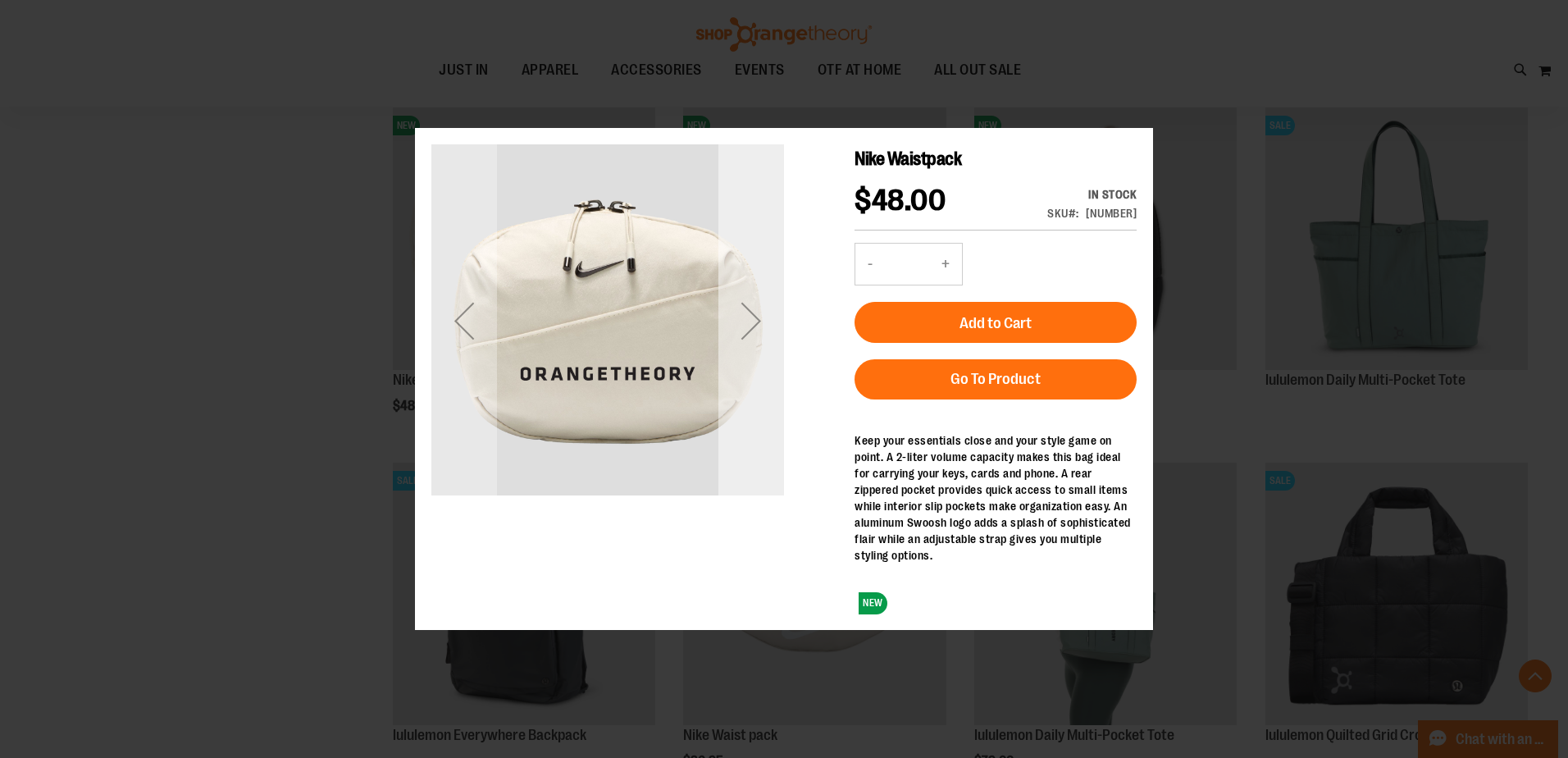 click at bounding box center [751, 321] 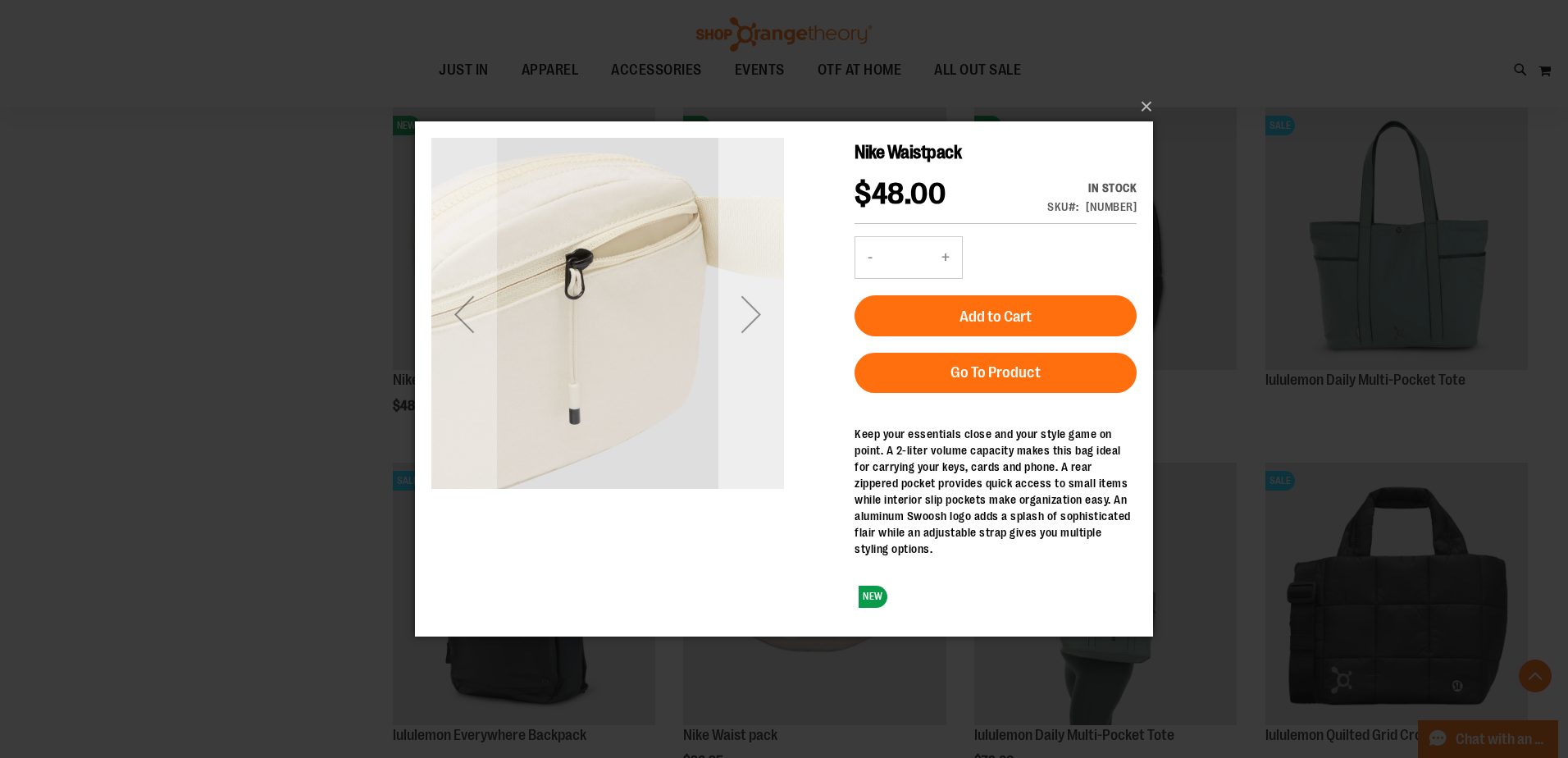 click at bounding box center (751, 313) 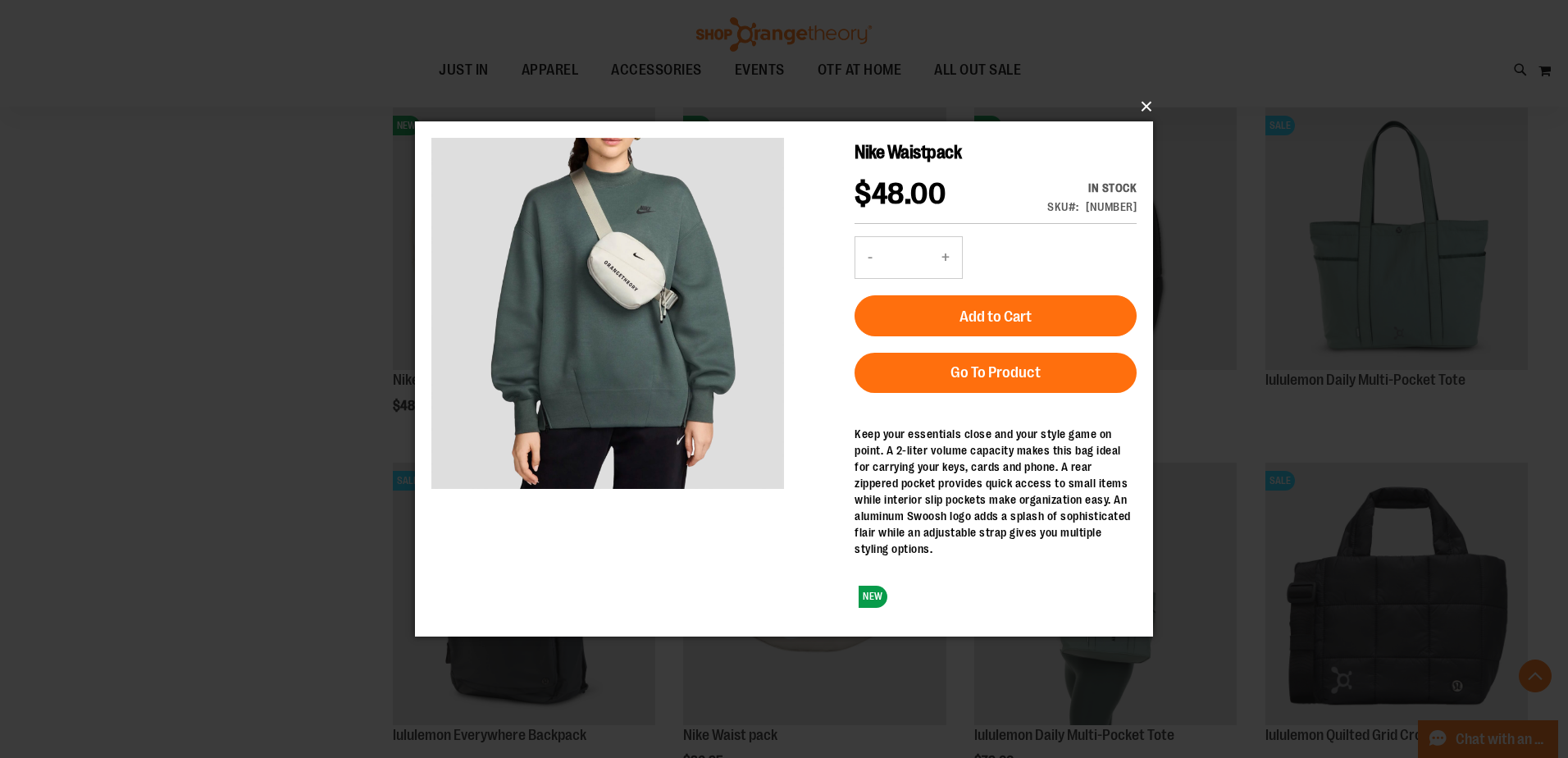 click on "×" at bounding box center [789, 107] 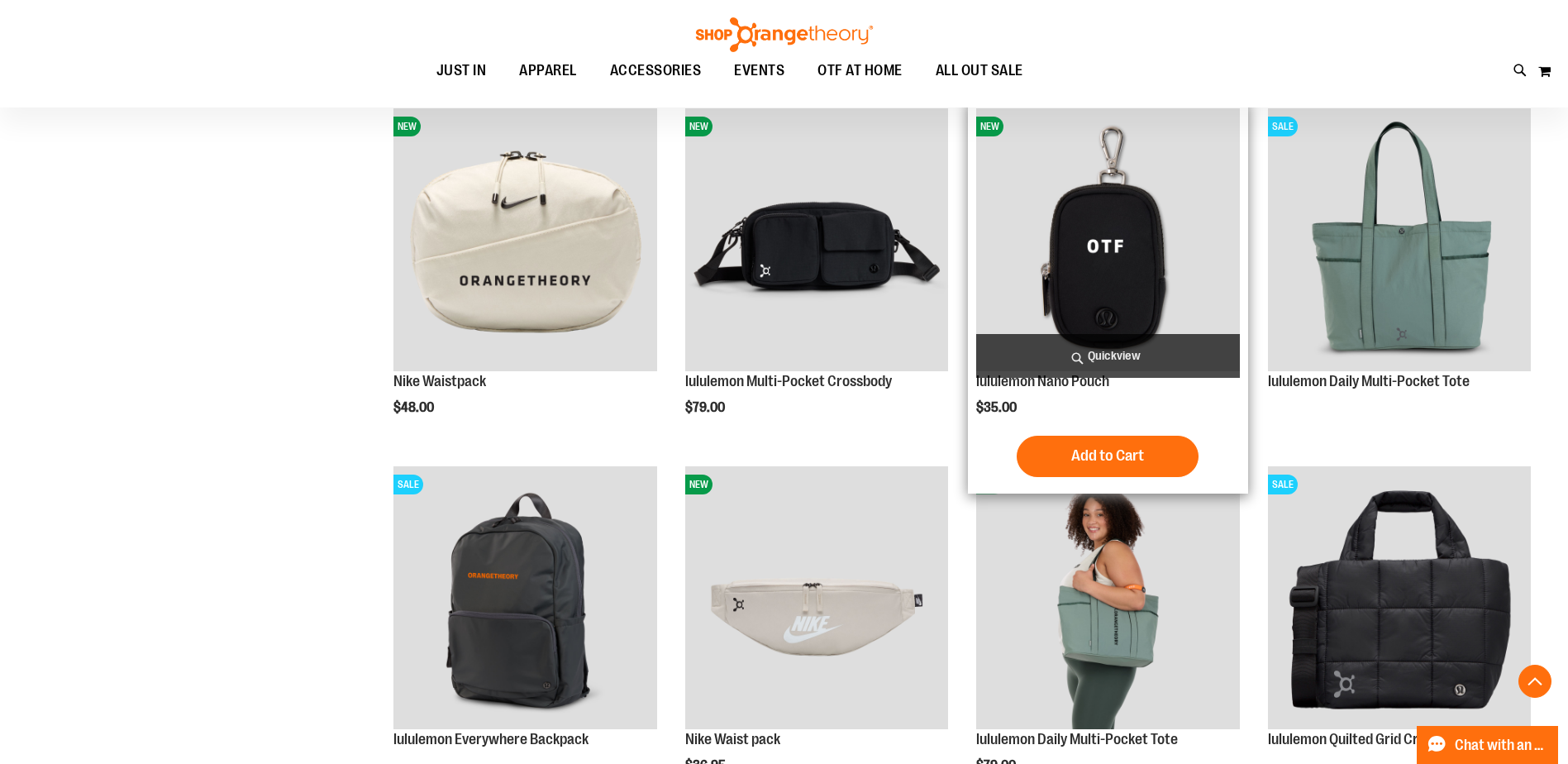 click at bounding box center [1108, 240] 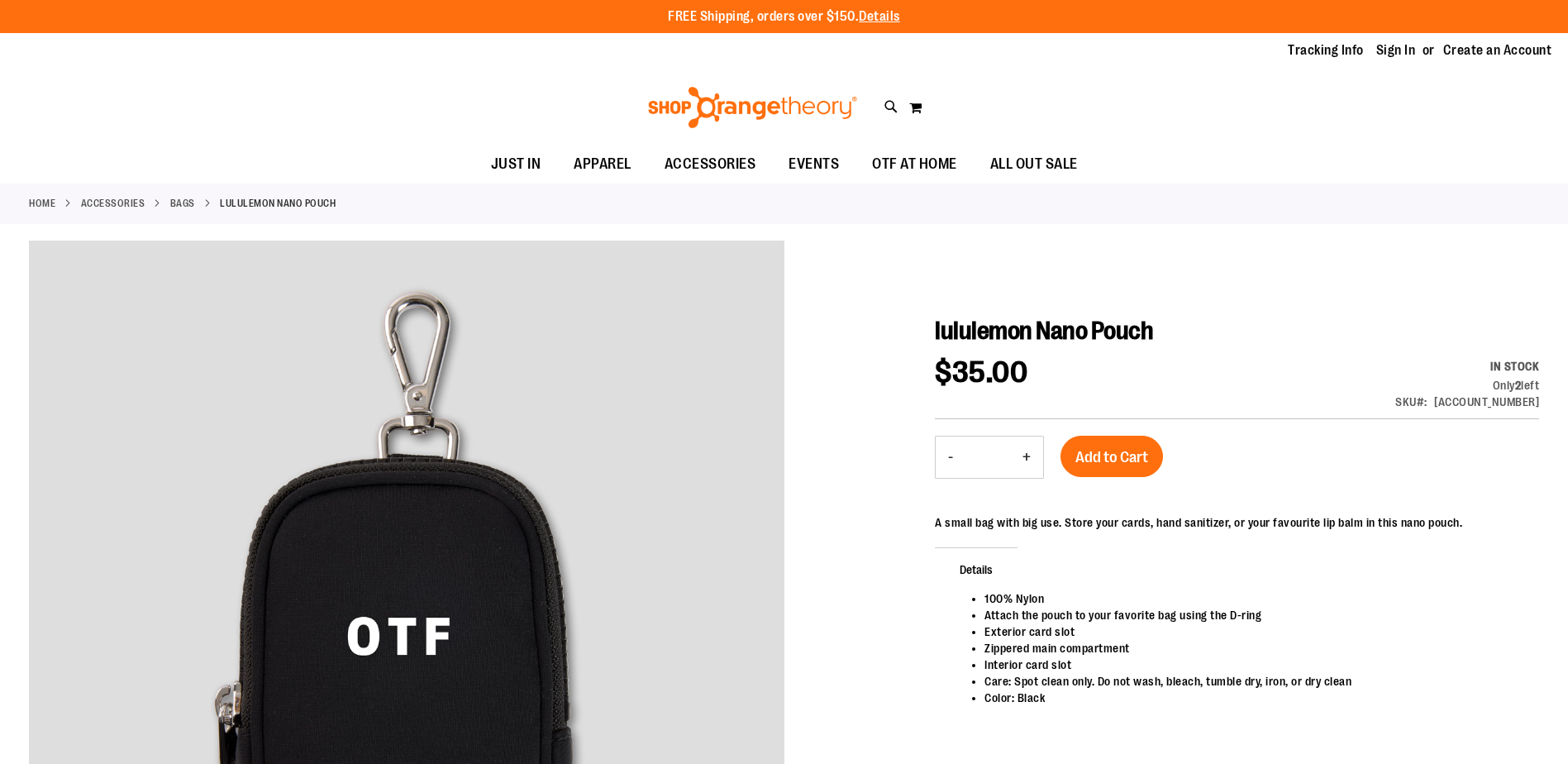 scroll, scrollTop: 0, scrollLeft: 0, axis: both 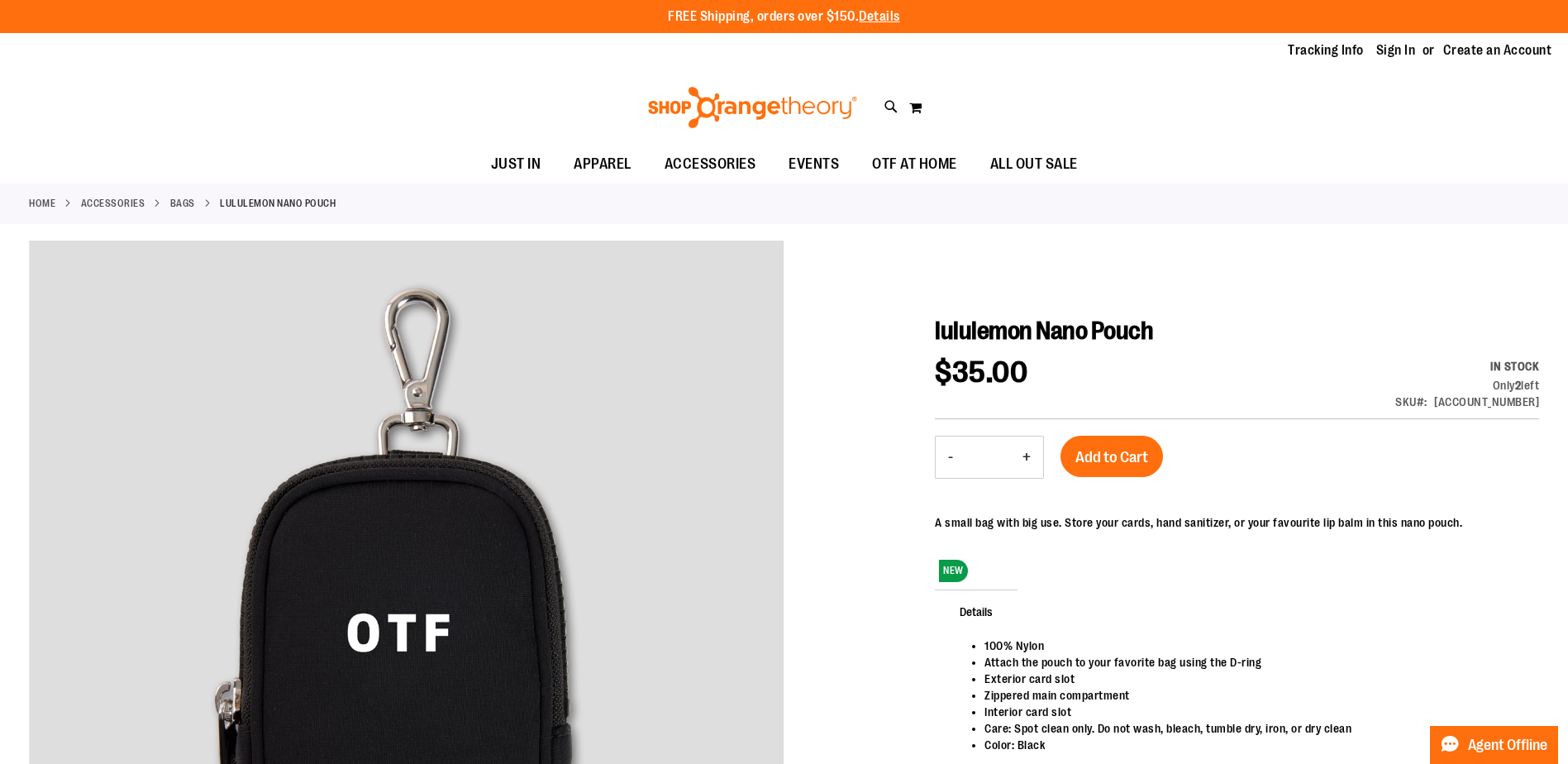 click at bounding box center (784, 663) 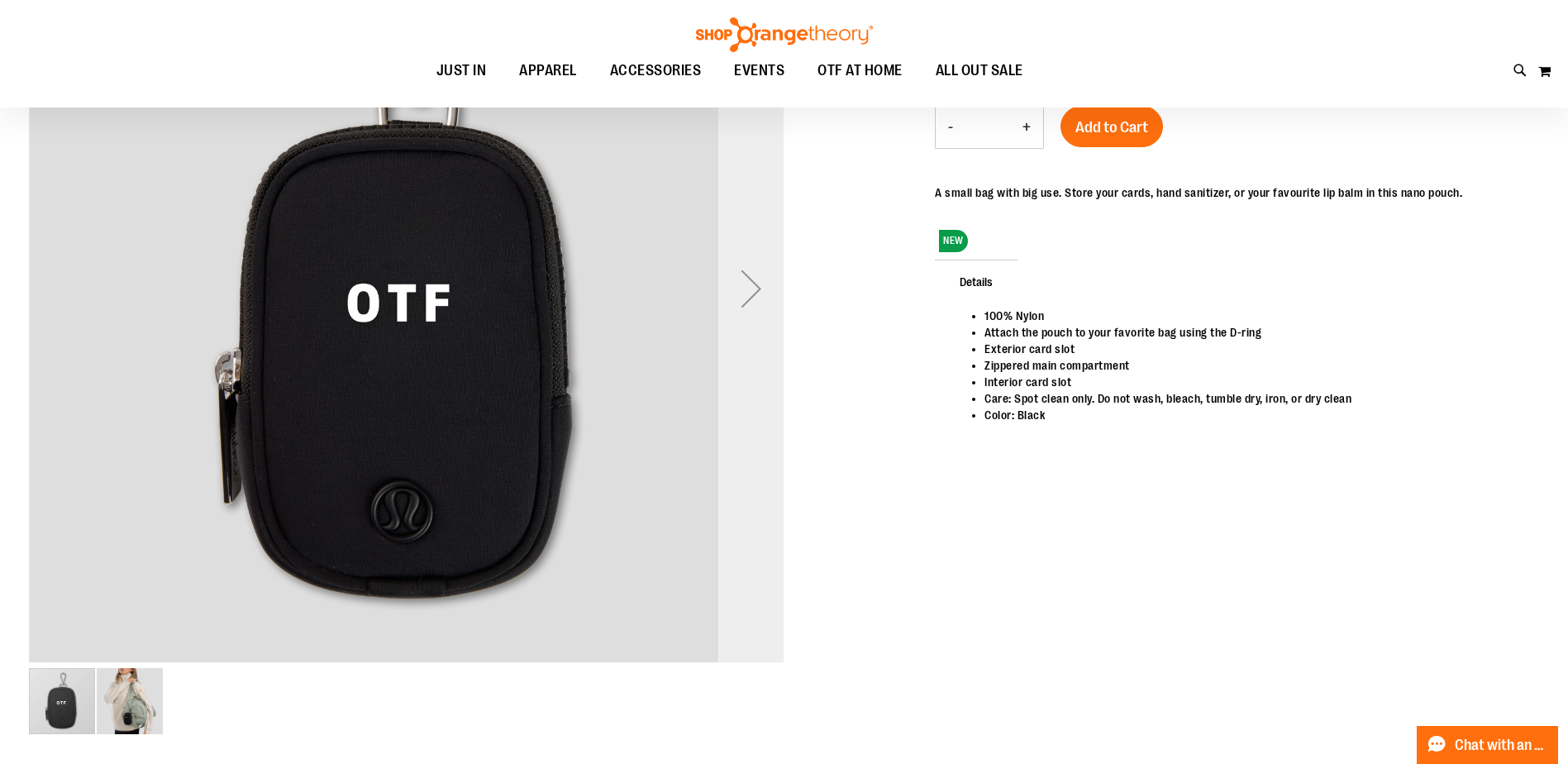 scroll, scrollTop: 330, scrollLeft: 0, axis: vertical 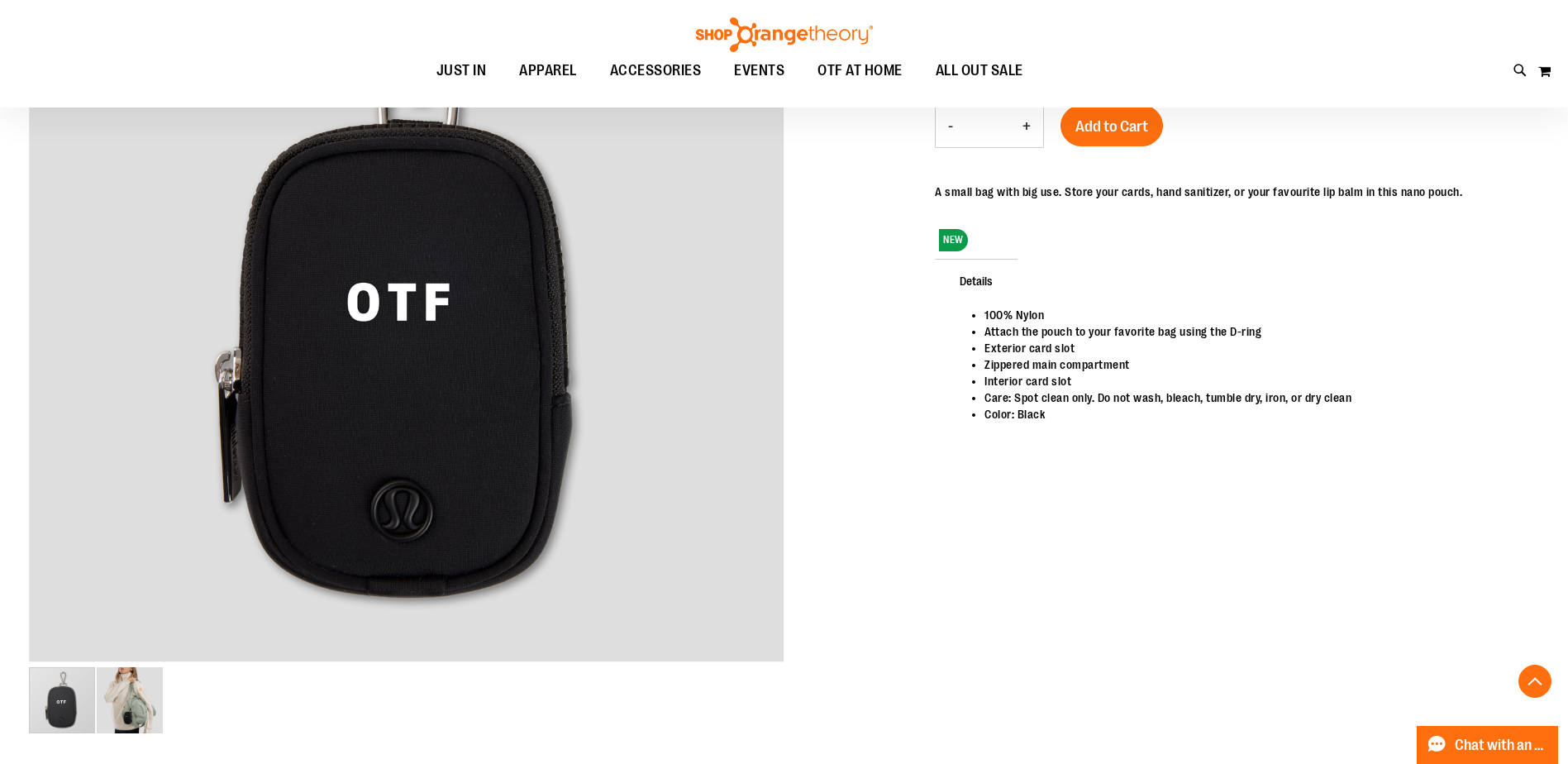 click at bounding box center [784, 332] 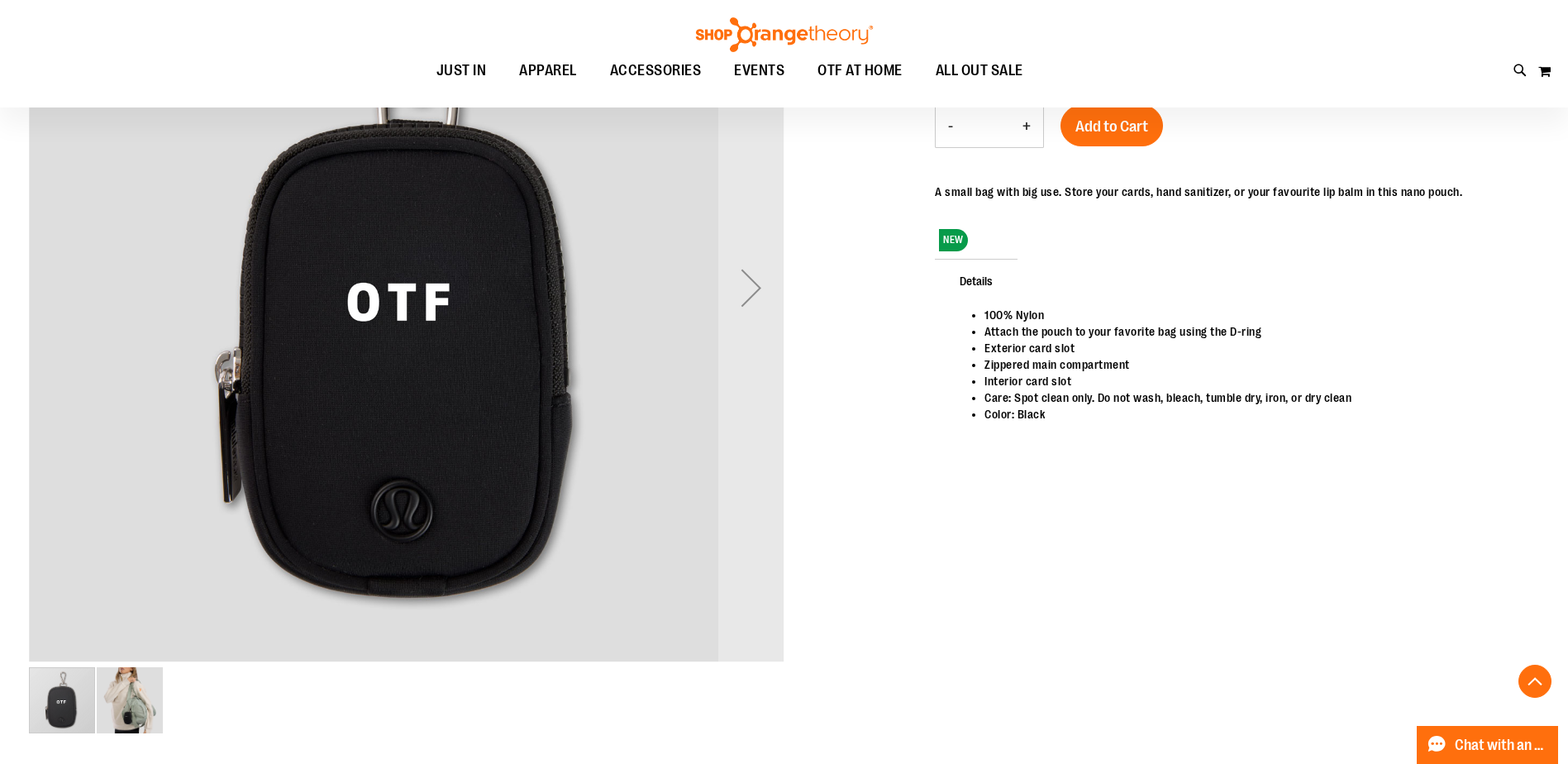 click at bounding box center (751, 288) 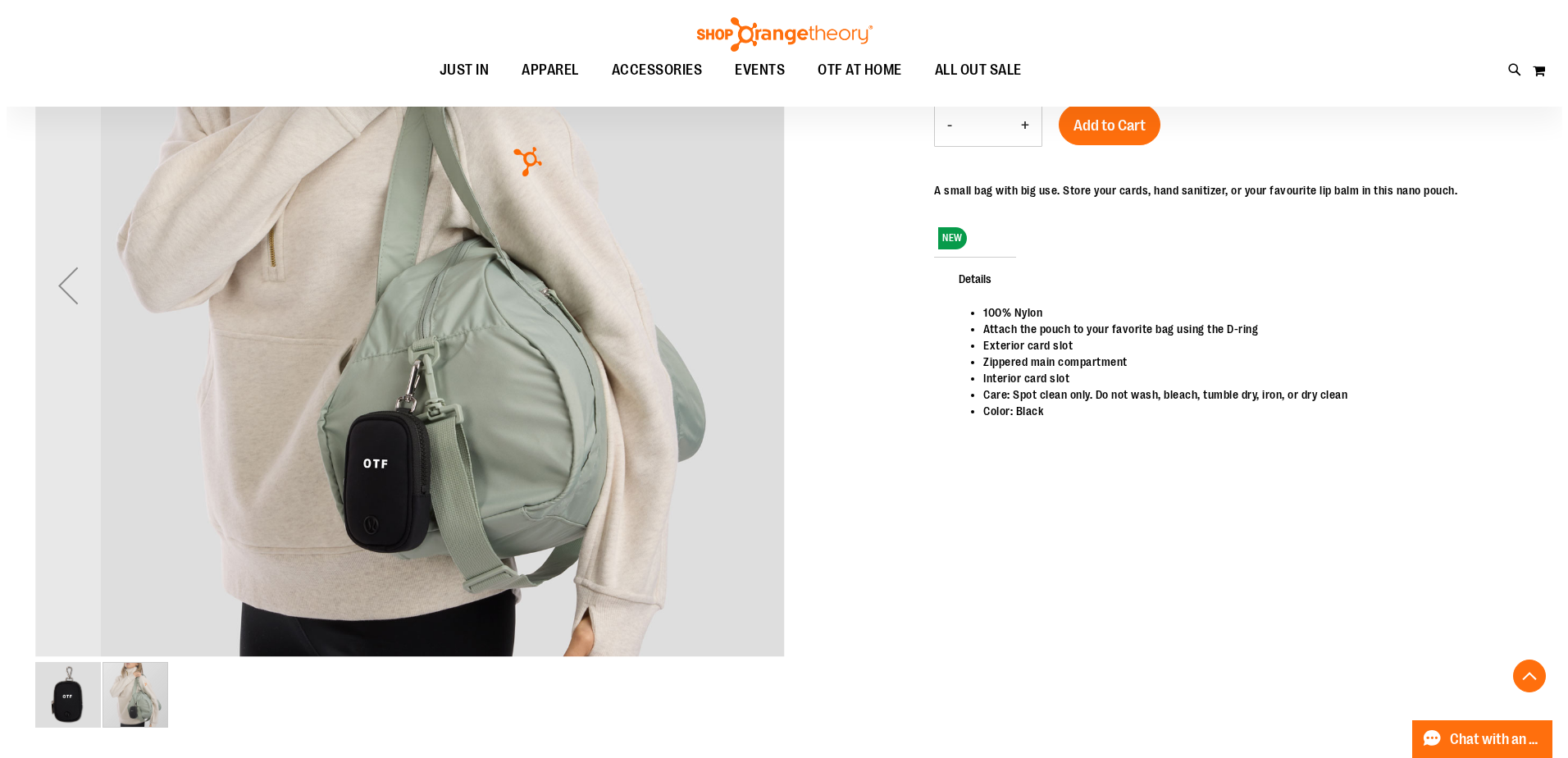 scroll, scrollTop: 0, scrollLeft: 0, axis: both 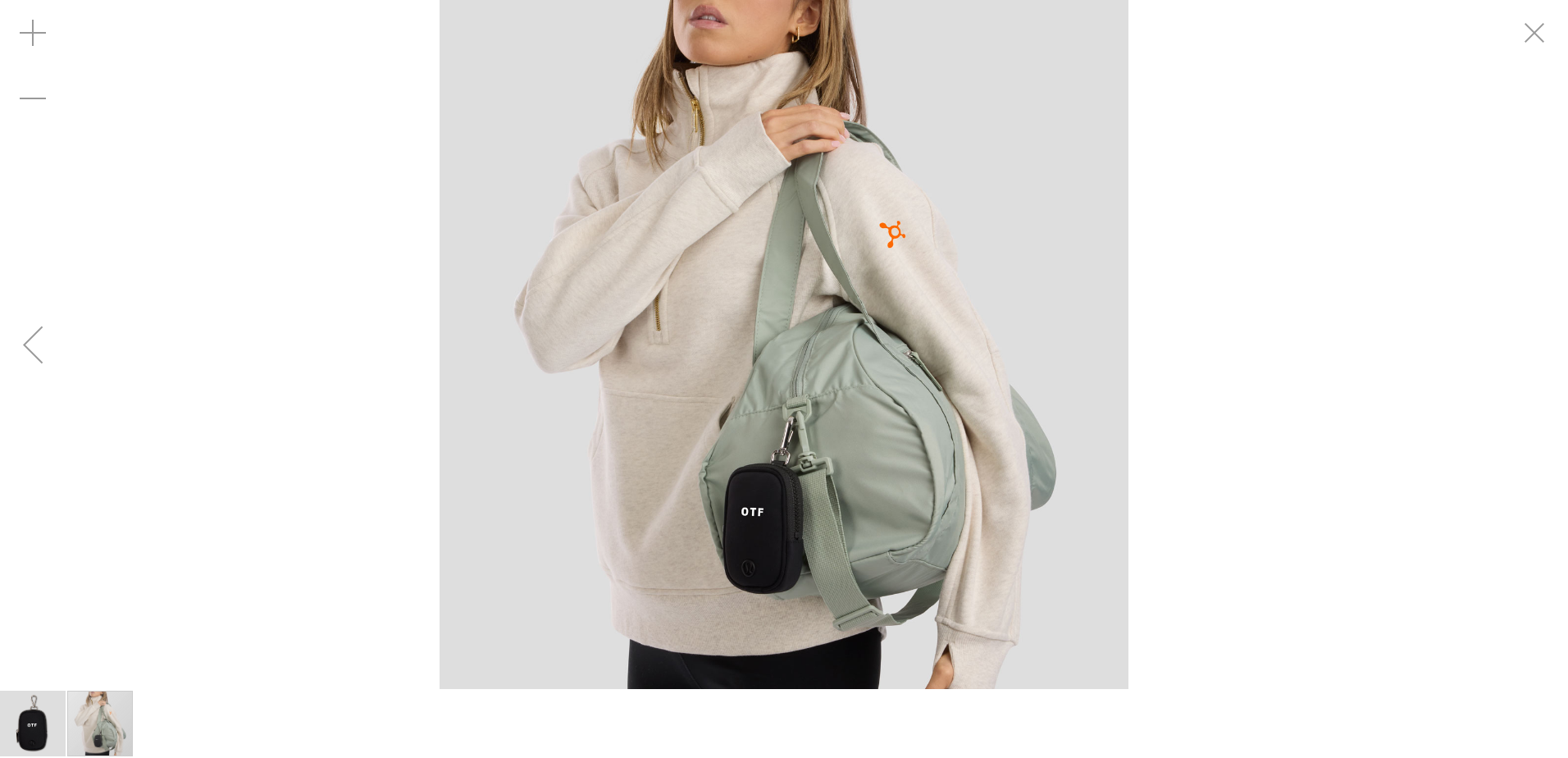 drag, startPoint x: 1516, startPoint y: 21, endPoint x: 1525, endPoint y: 39, distance: 20.12461 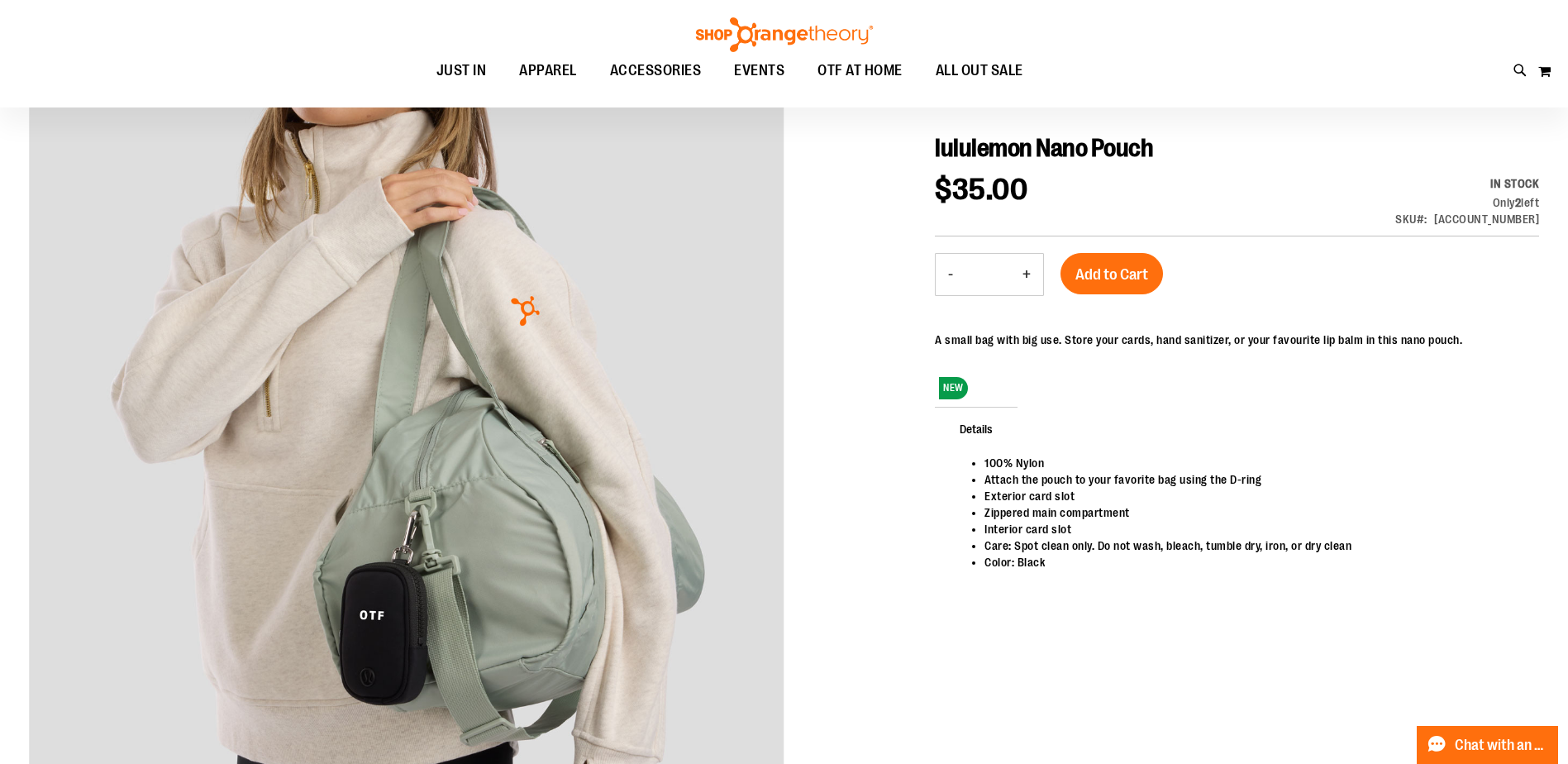 scroll, scrollTop: 0, scrollLeft: 0, axis: both 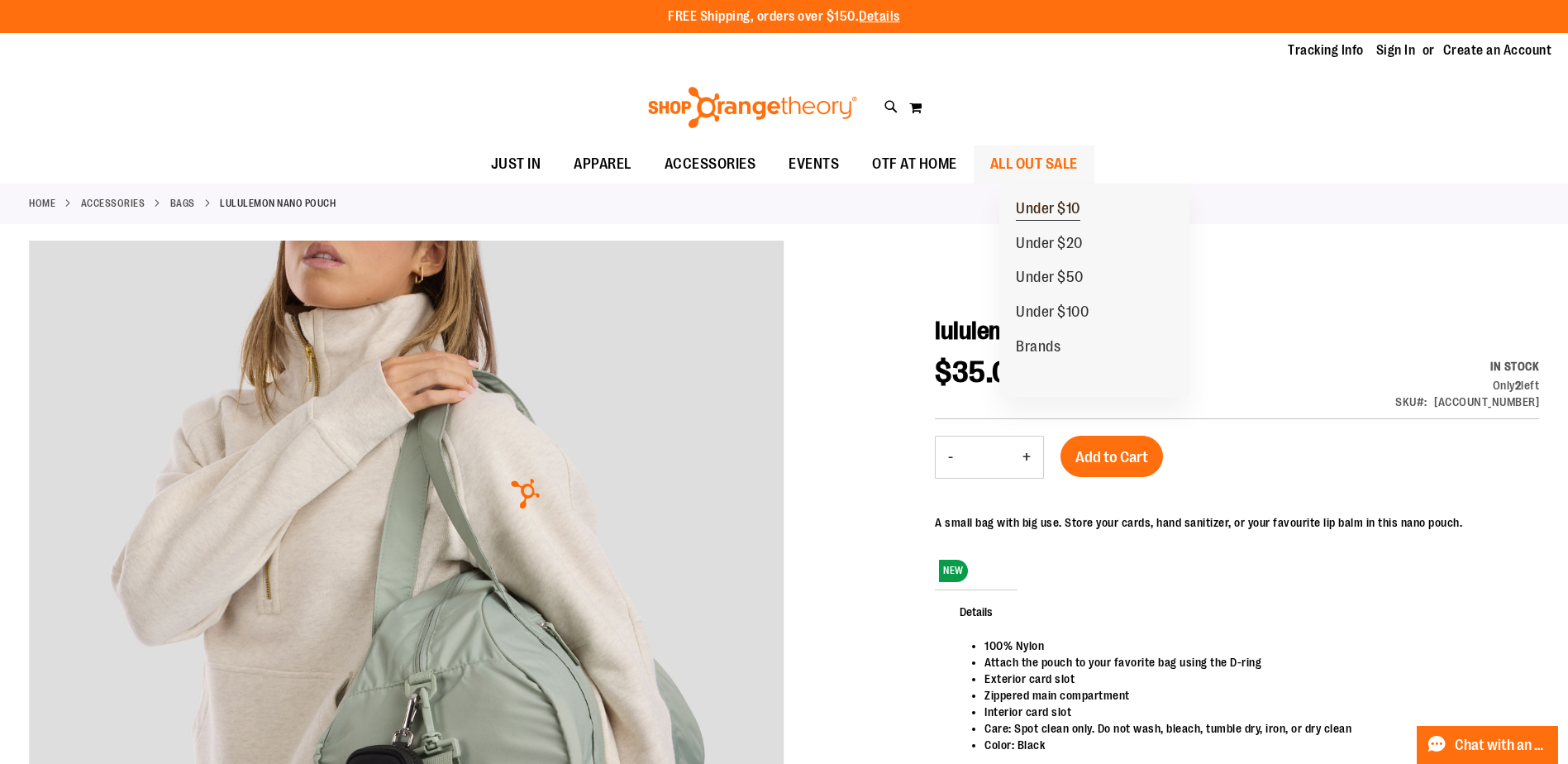 click on "Under $10" at bounding box center (1048, 210) 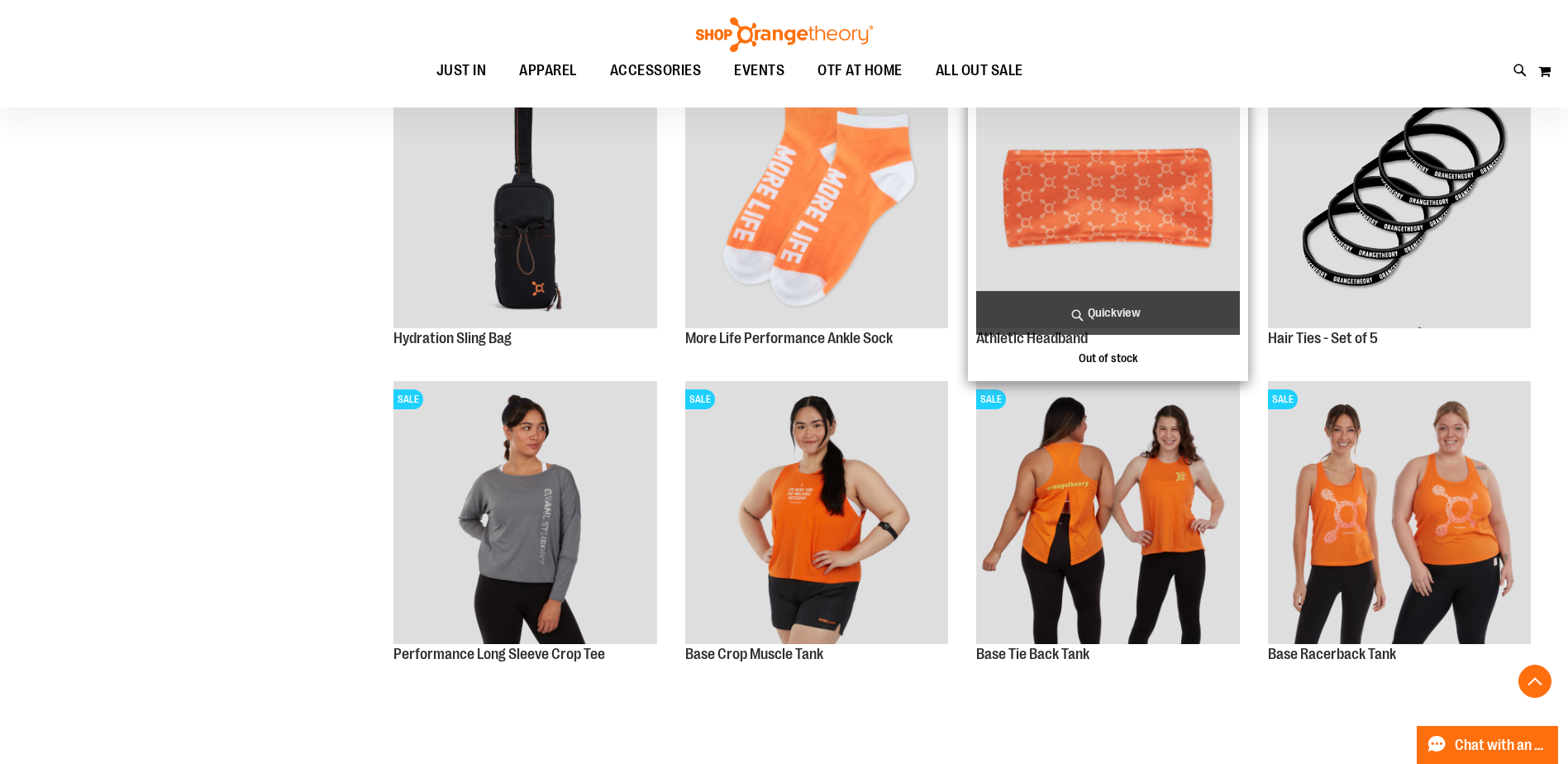 scroll, scrollTop: 661, scrollLeft: 0, axis: vertical 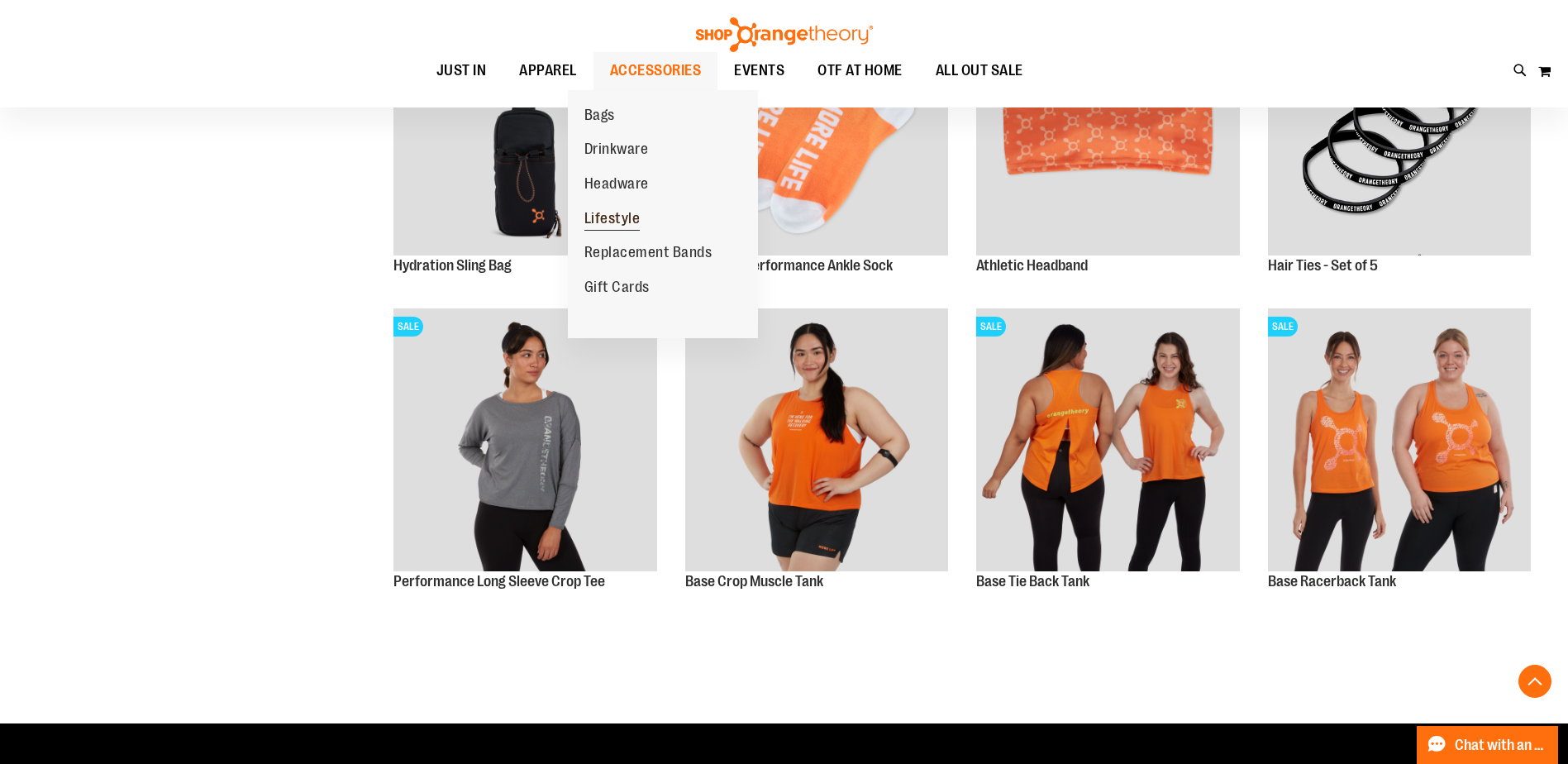 click on "Lifestyle" at bounding box center [612, 219] 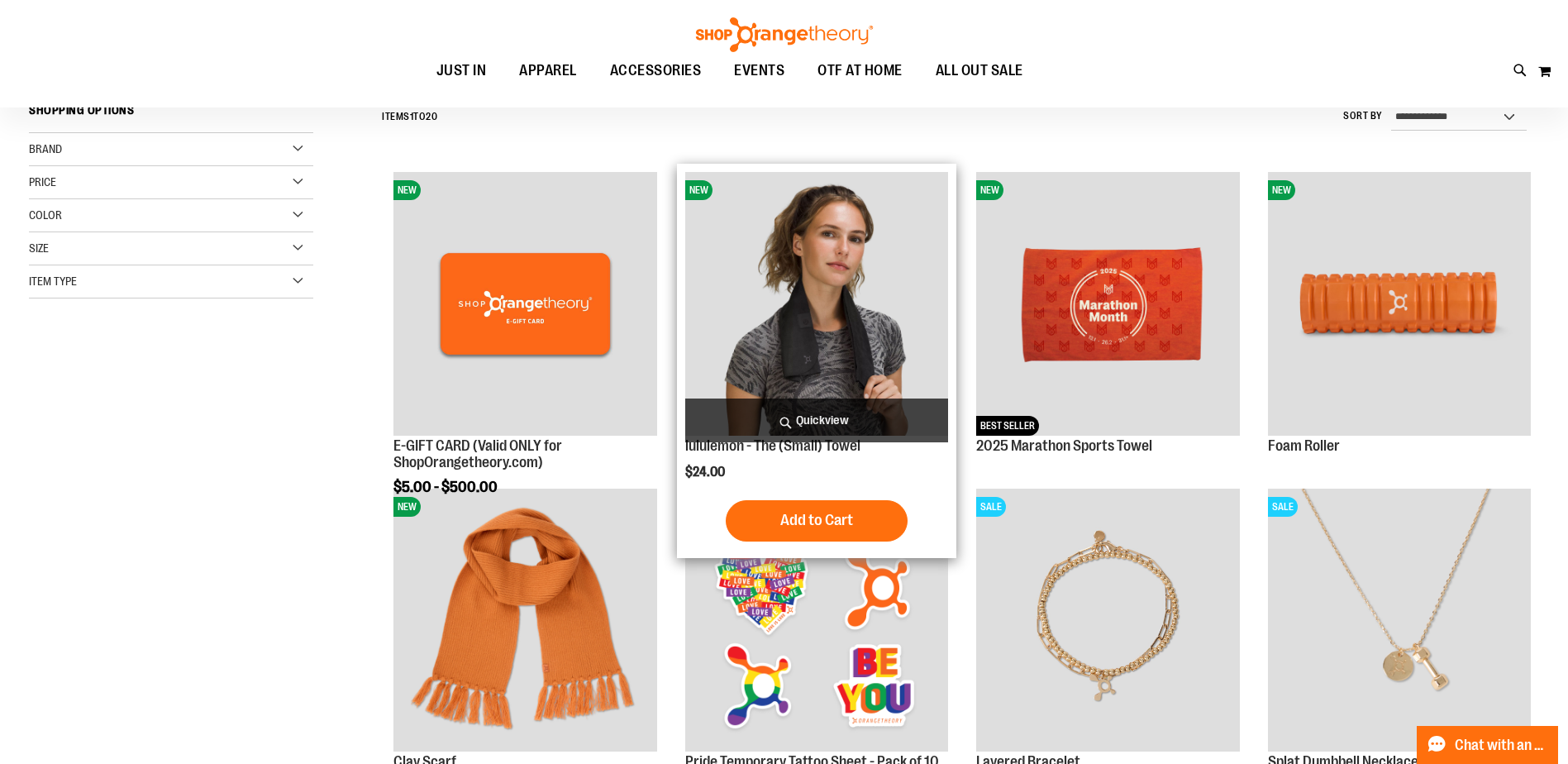 scroll, scrollTop: 247, scrollLeft: 0, axis: vertical 